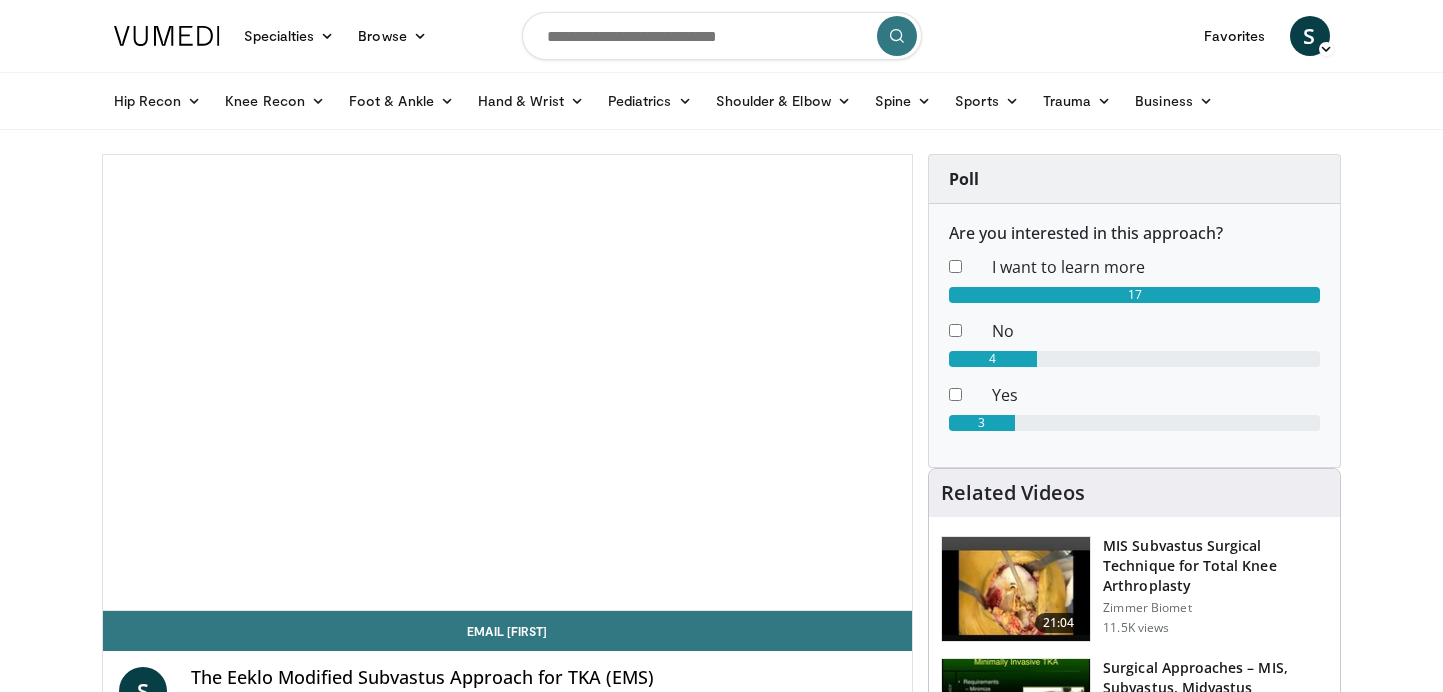scroll, scrollTop: 0, scrollLeft: 0, axis: both 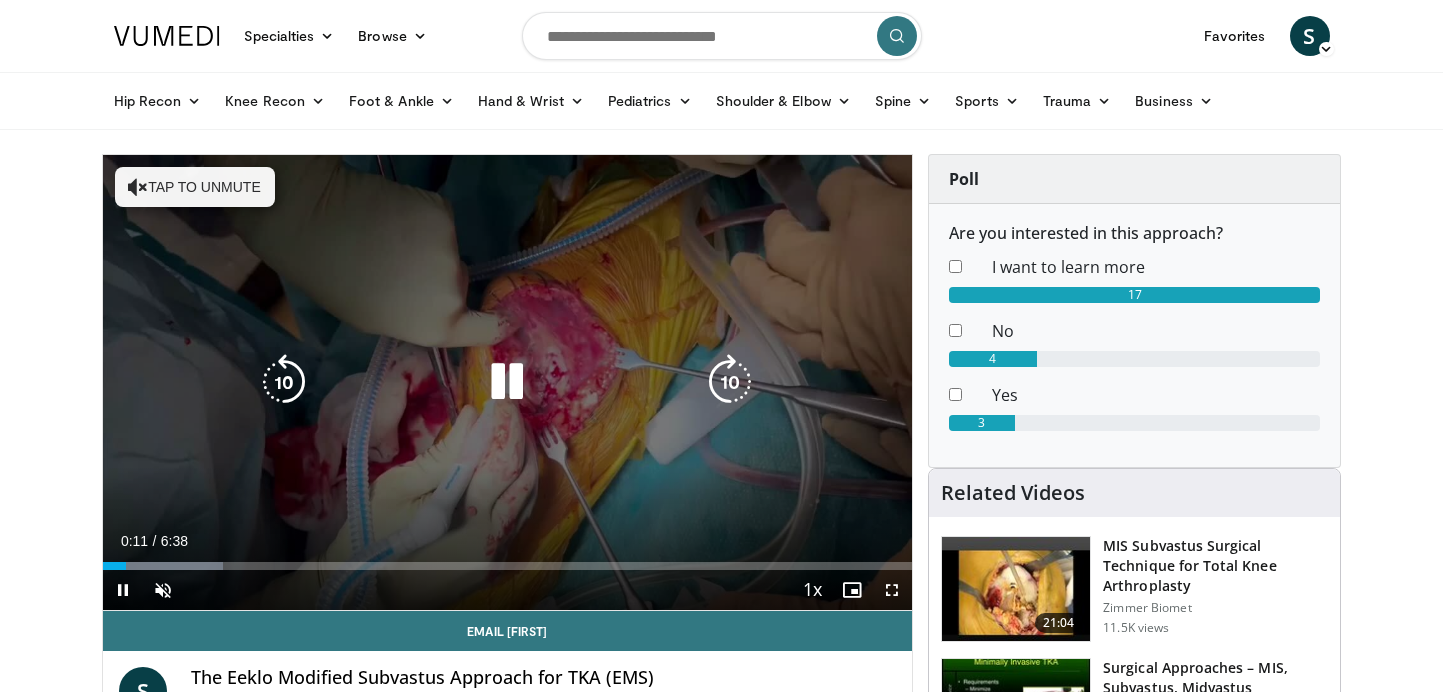 click on "10 seconds
Tap to unmute" at bounding box center [508, 382] 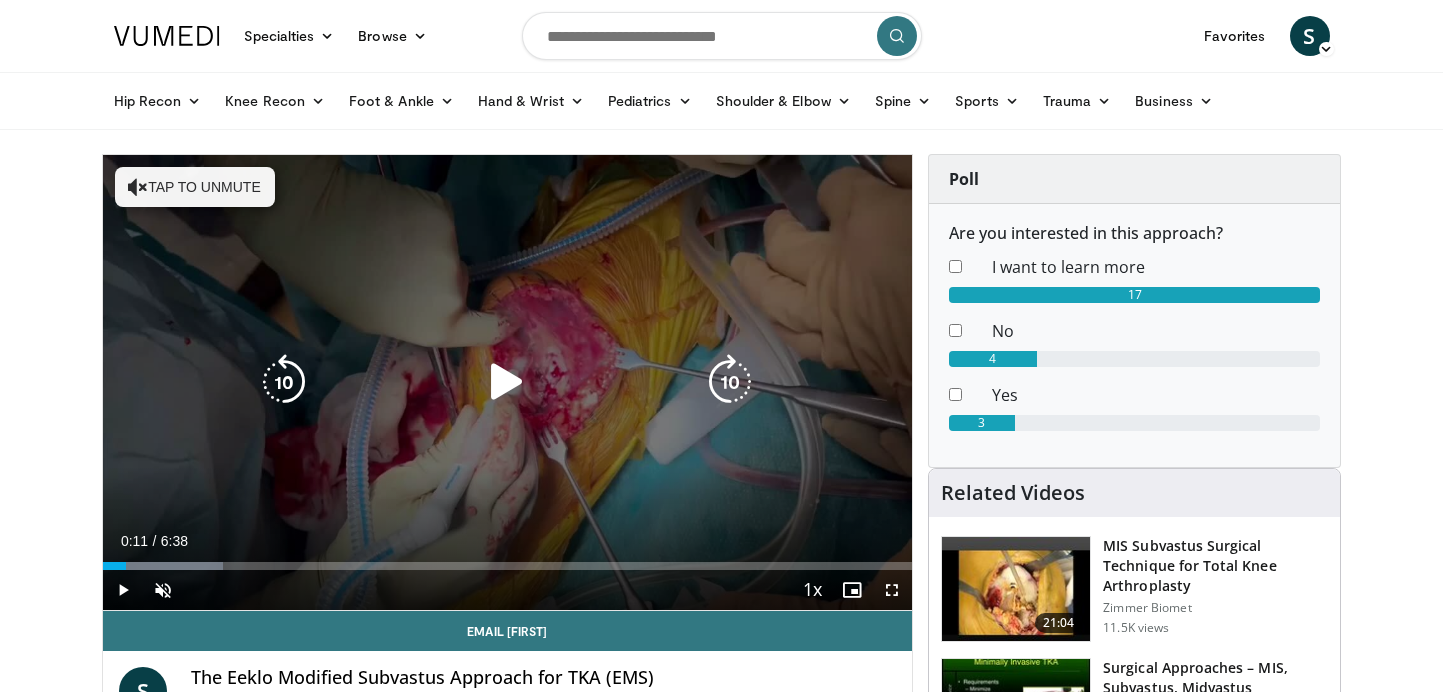 click at bounding box center [507, 382] 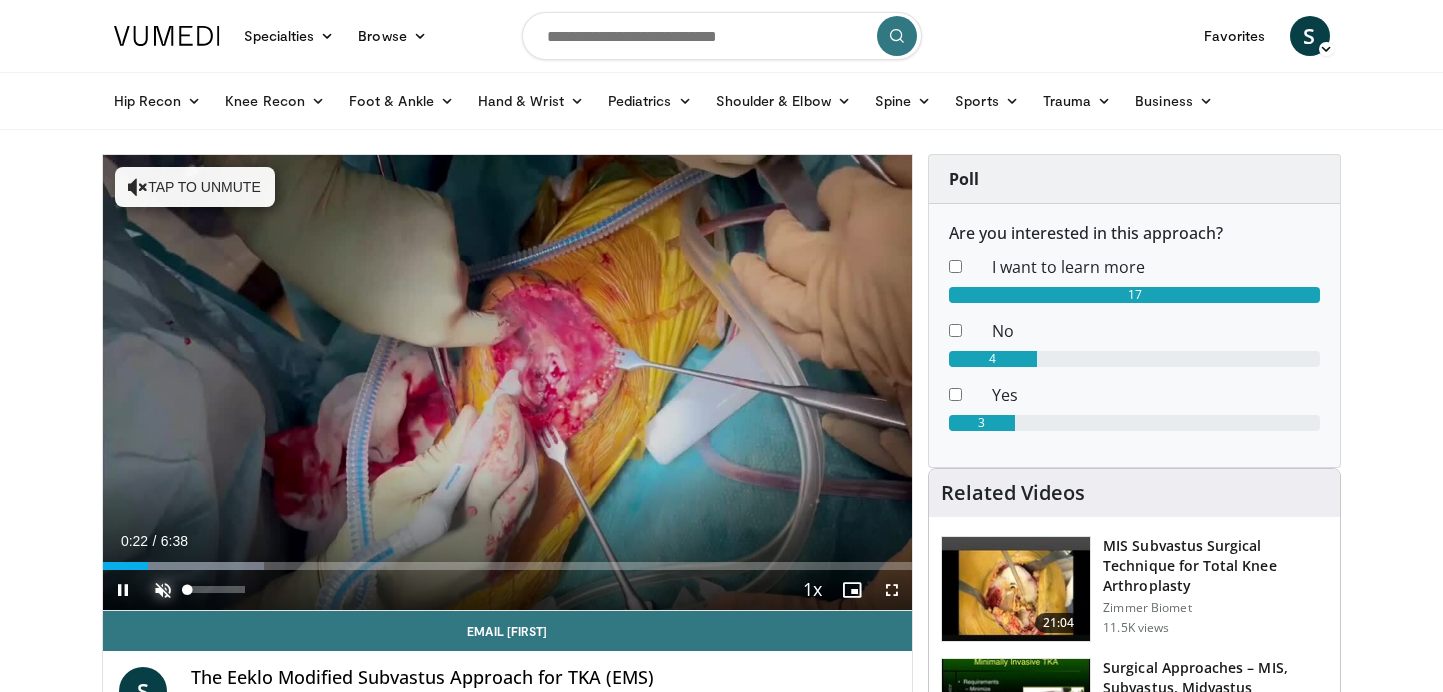 click at bounding box center (163, 590) 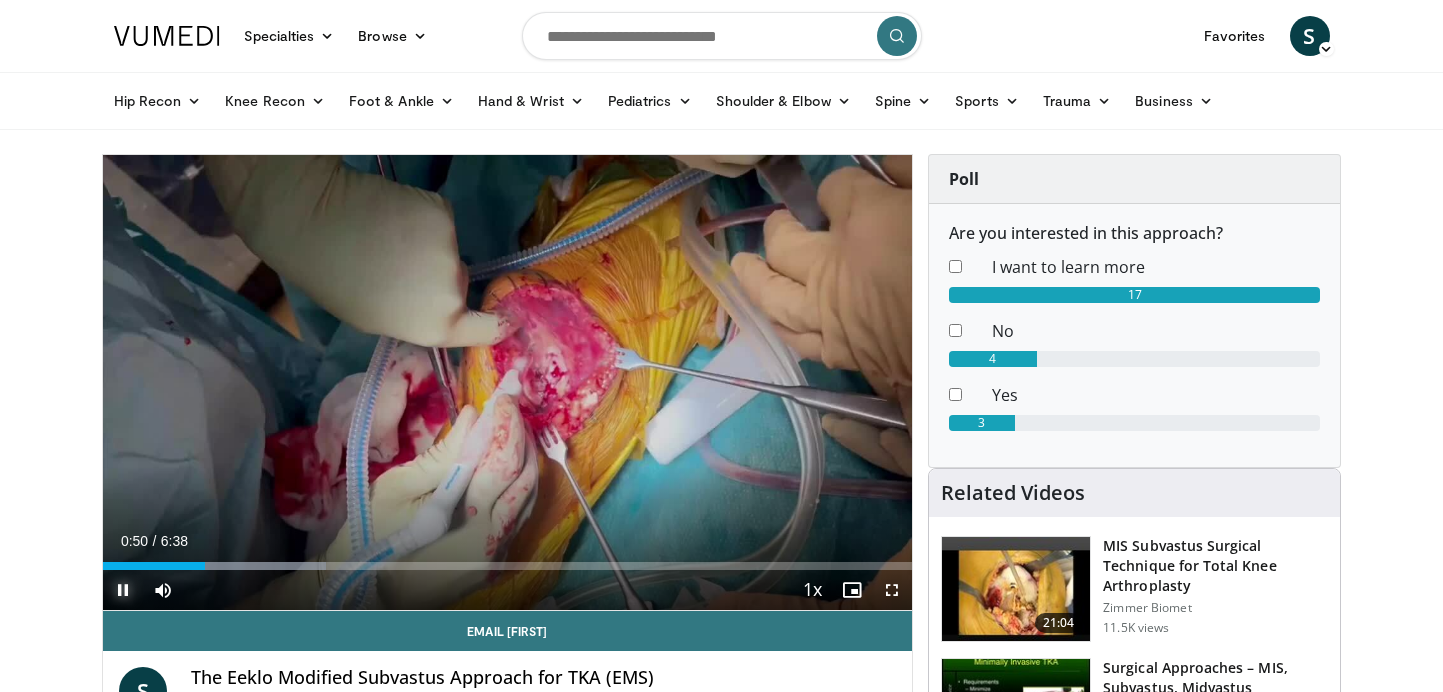 click at bounding box center [123, 590] 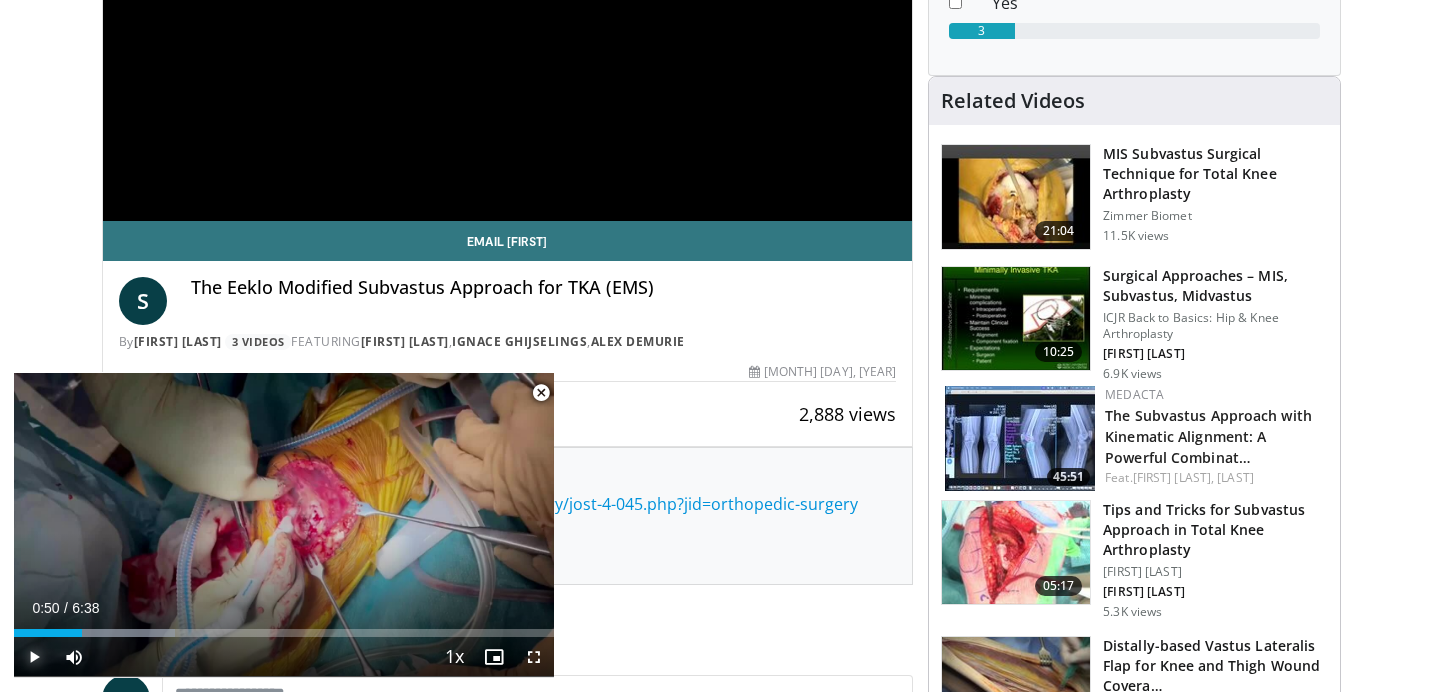 scroll, scrollTop: 382, scrollLeft: 0, axis: vertical 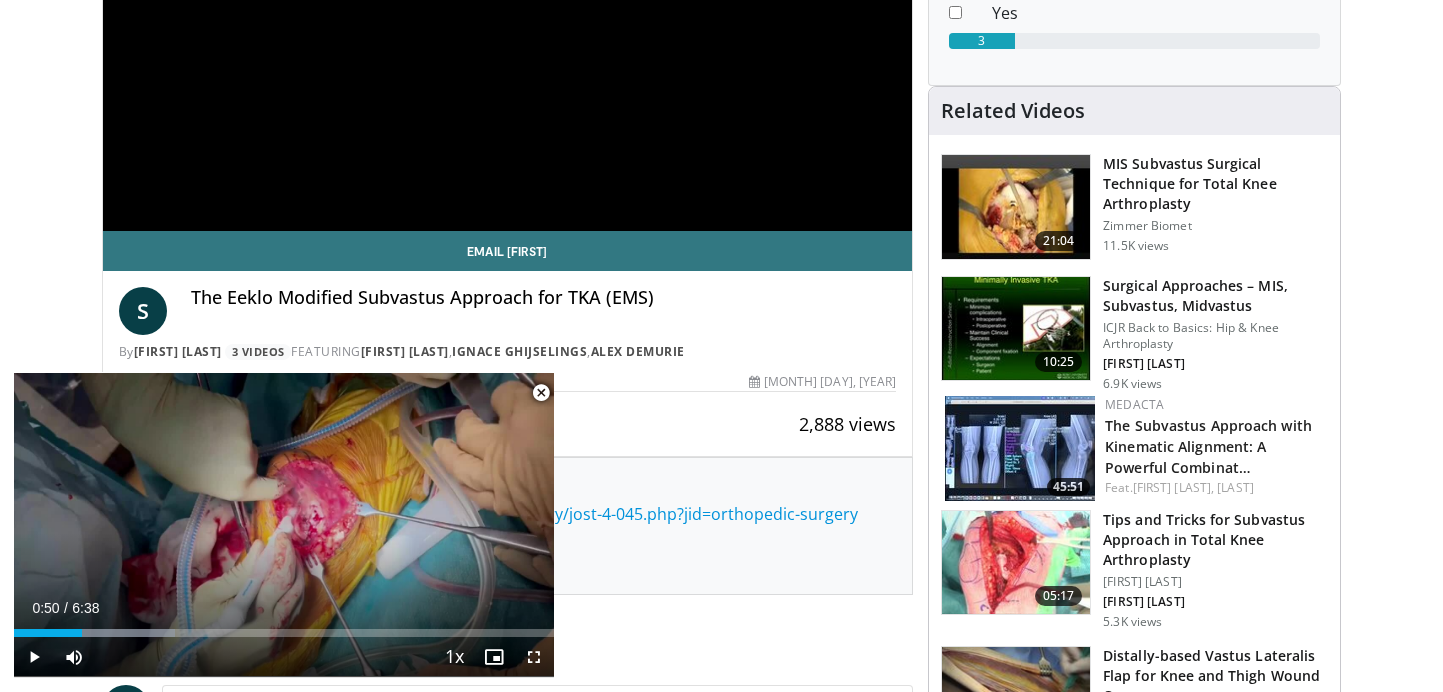 click at bounding box center [541, 393] 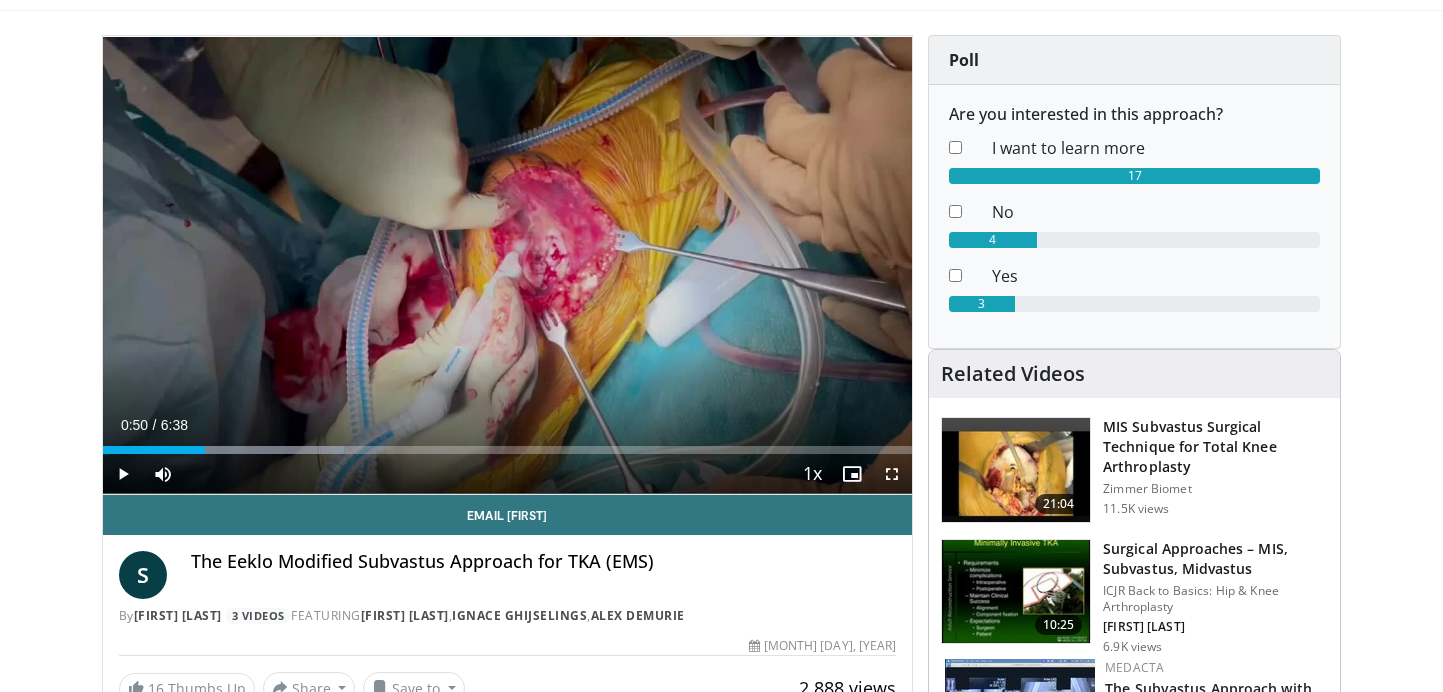 scroll, scrollTop: 118, scrollLeft: 0, axis: vertical 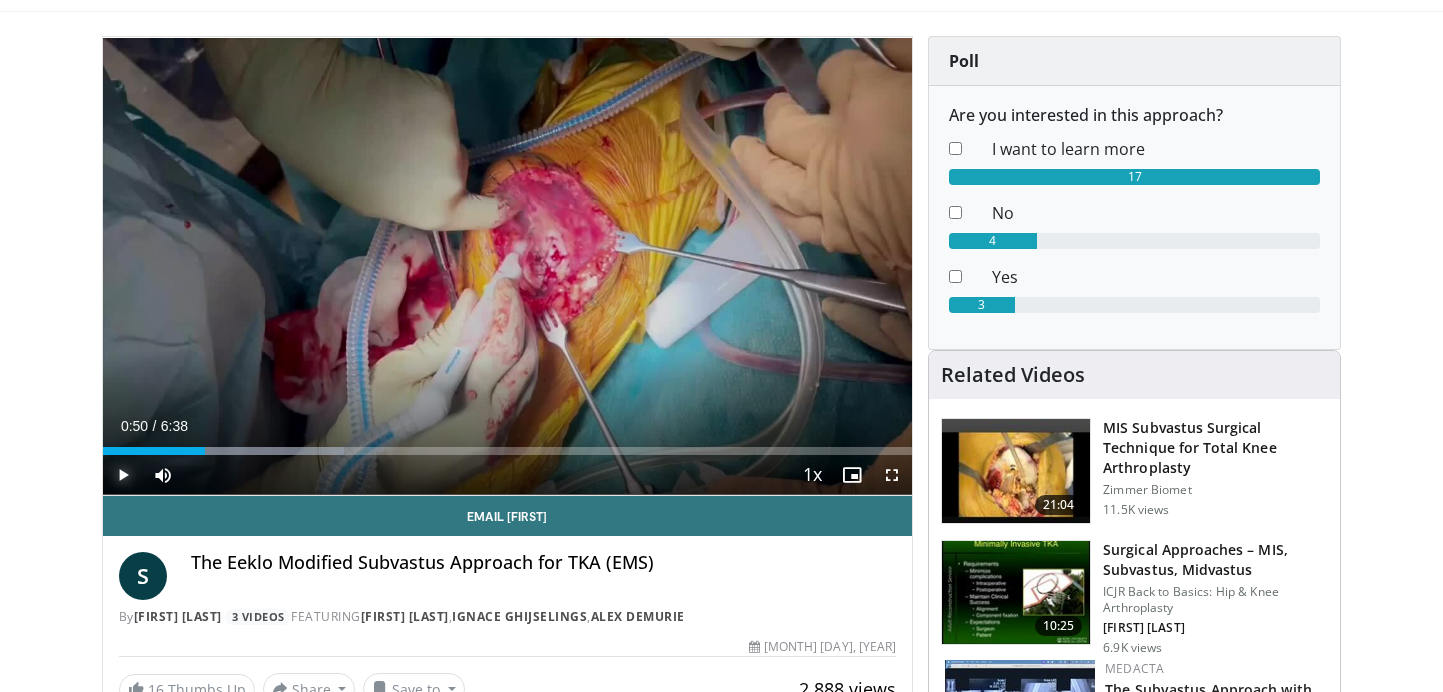click at bounding box center (123, 475) 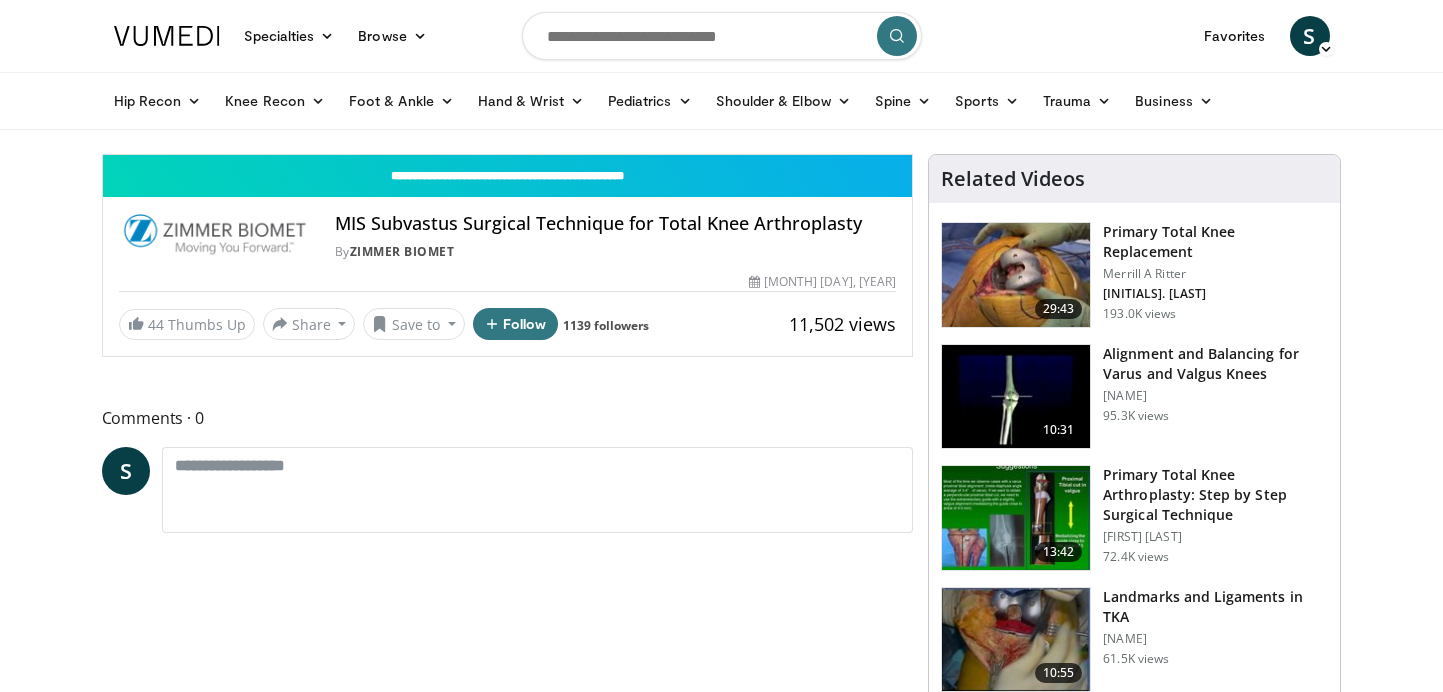 scroll, scrollTop: 0, scrollLeft: 0, axis: both 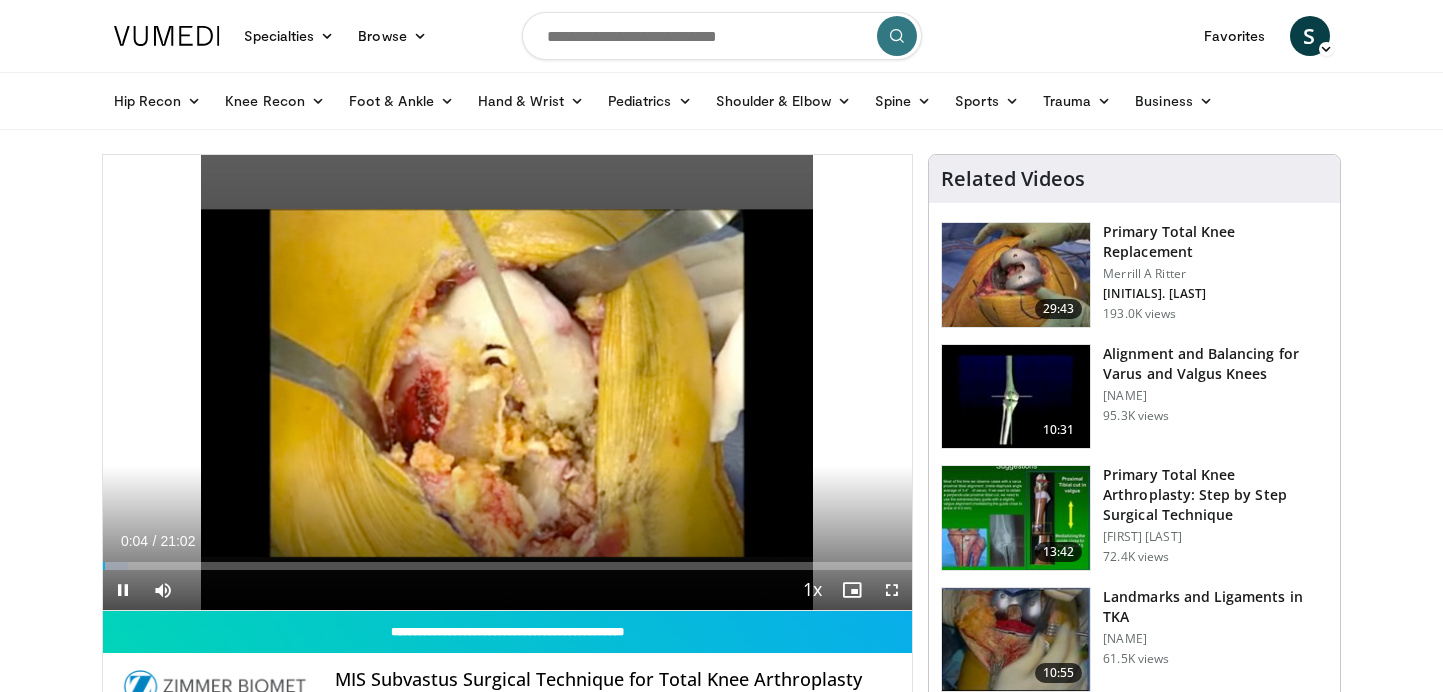 click on "MIS Subvastus Surgical Technique for Total Knee Arthroplasty" at bounding box center (616, 680) 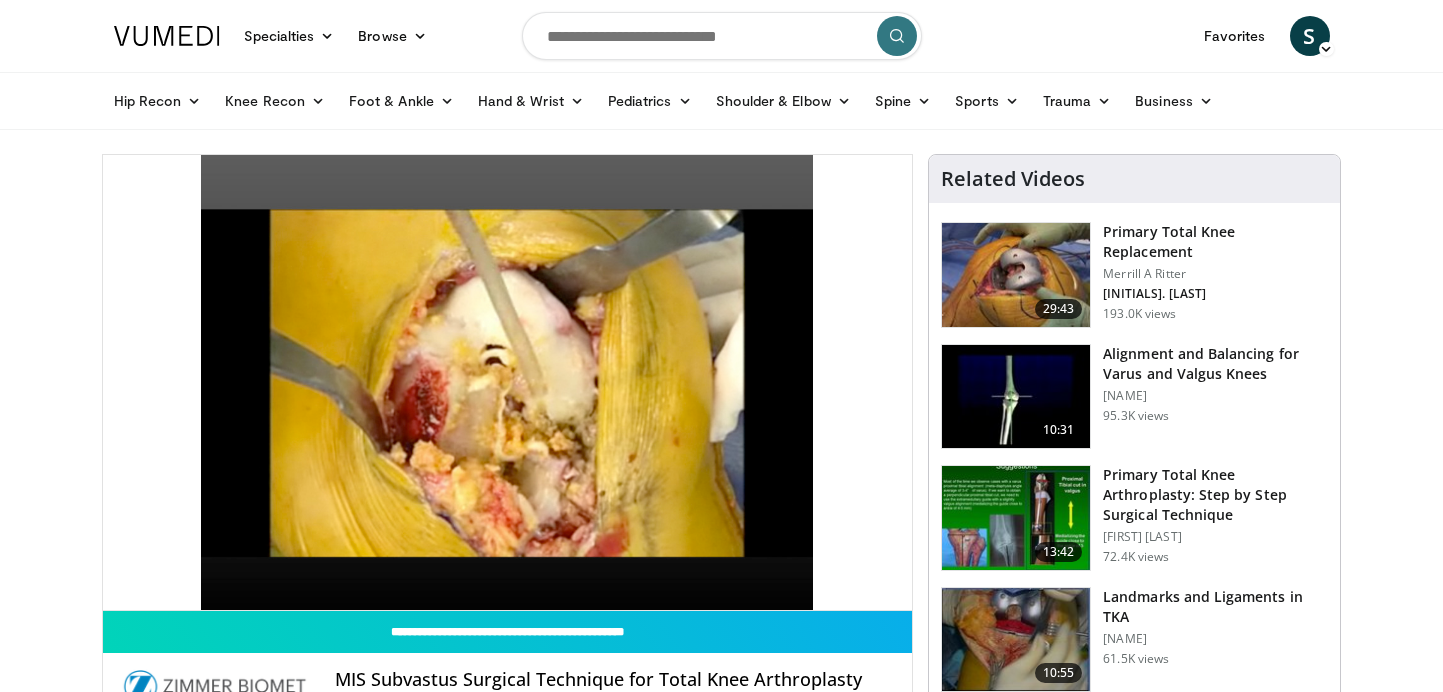 click on "MIS Subvastus Surgical Technique for Total Knee Arthroplasty" at bounding box center (616, 680) 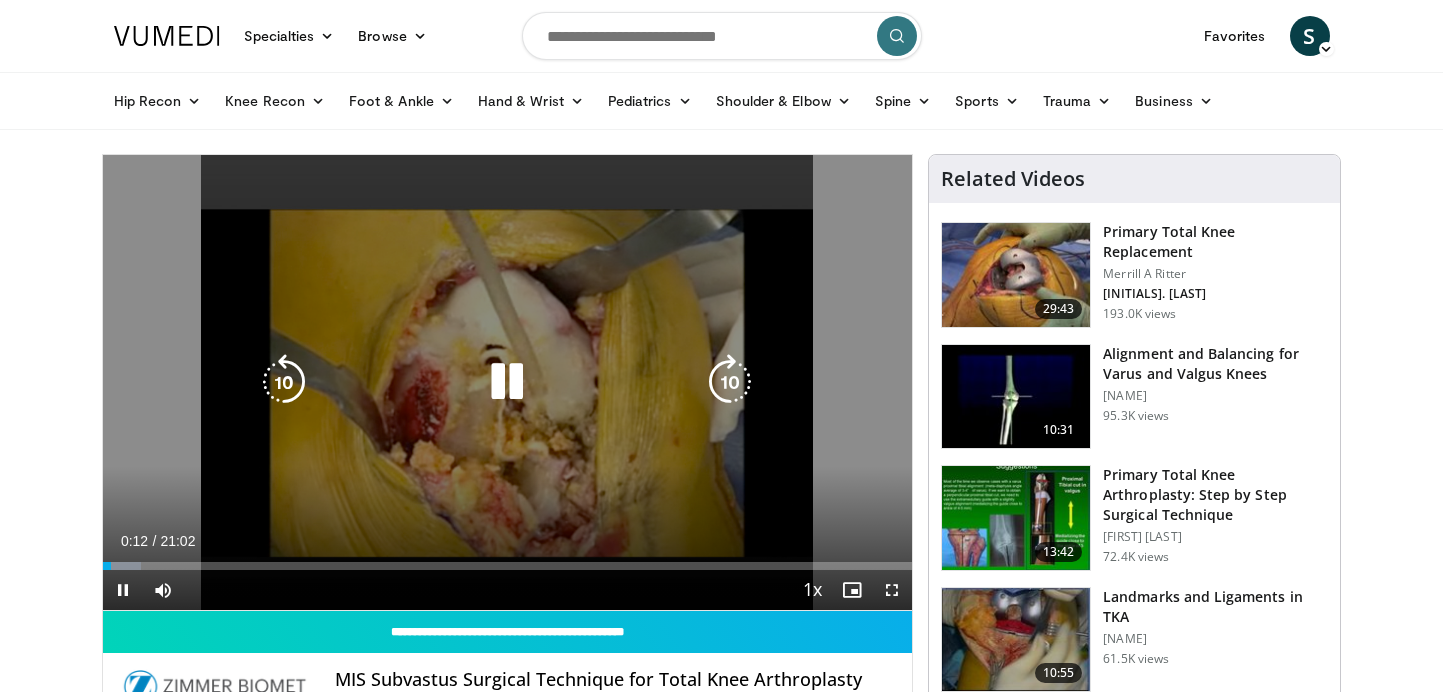 click at bounding box center [507, 382] 